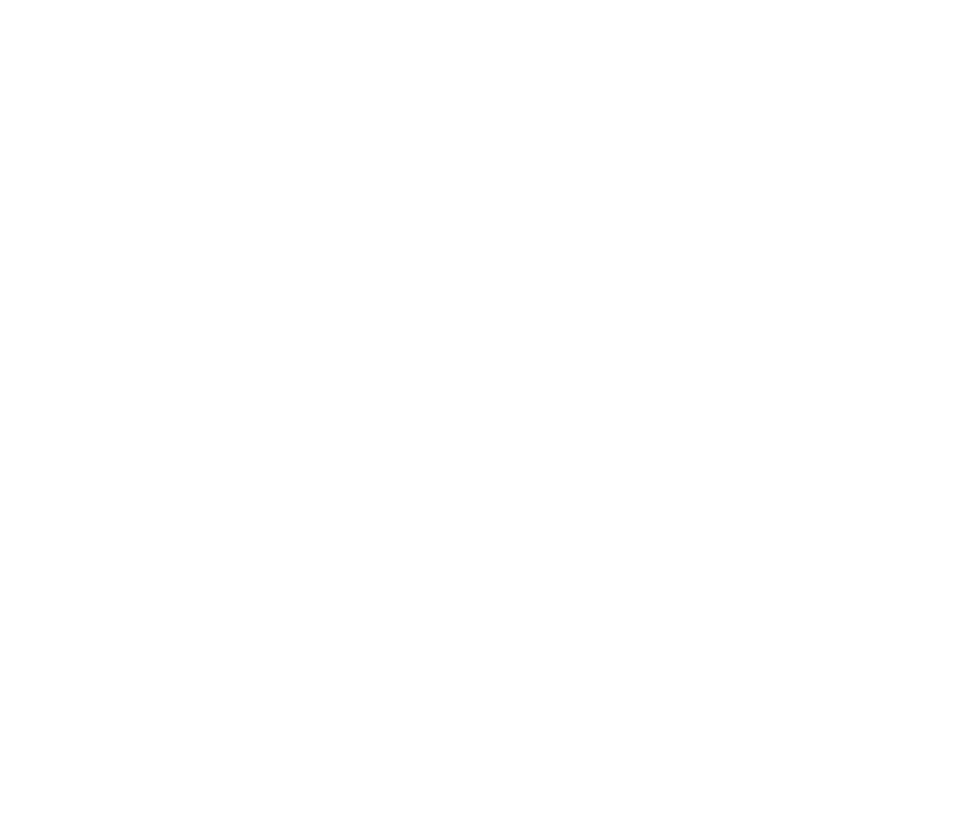 scroll, scrollTop: 0, scrollLeft: 0, axis: both 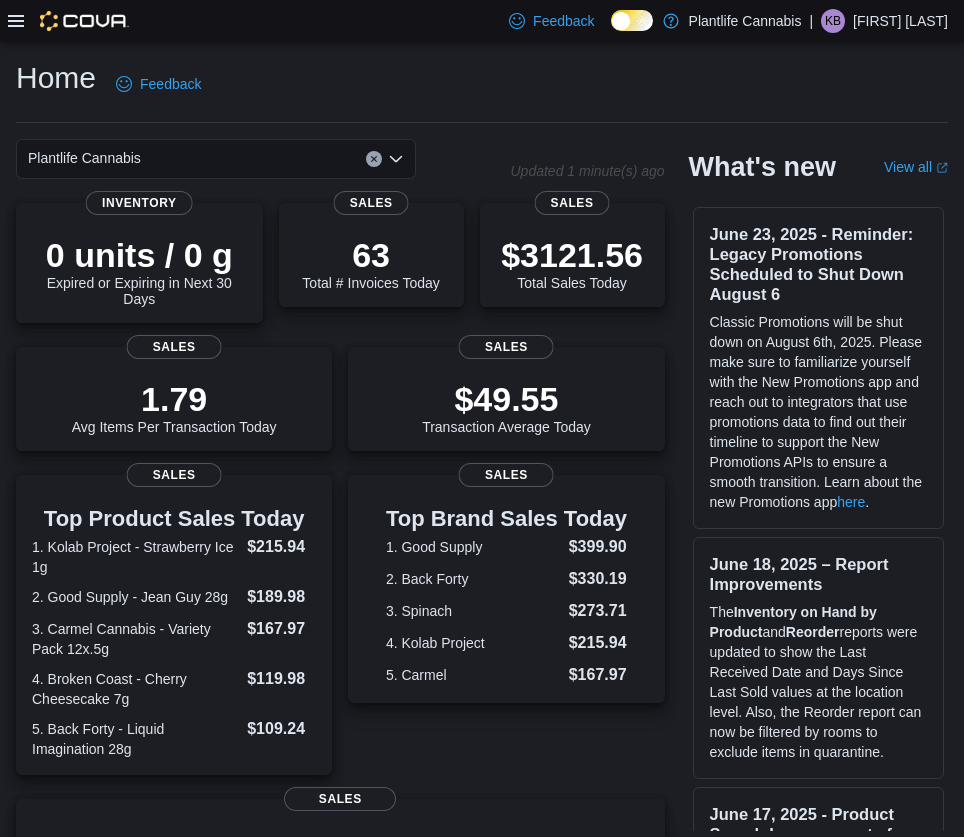 click 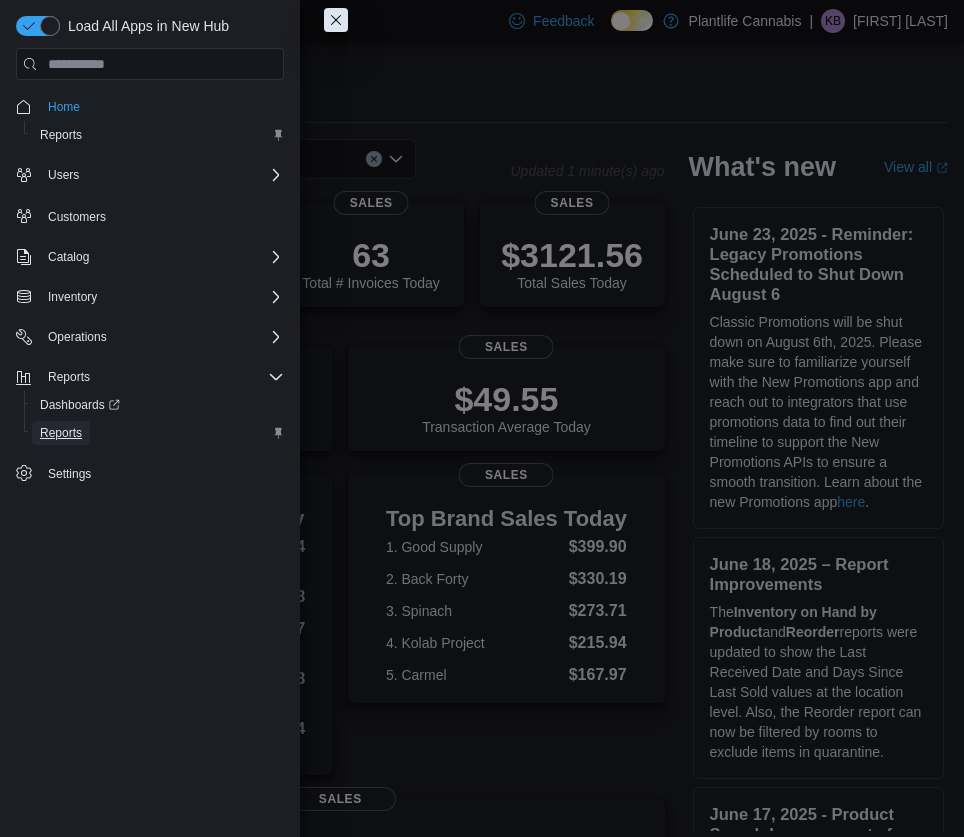 click on "Reports" at bounding box center (61, 433) 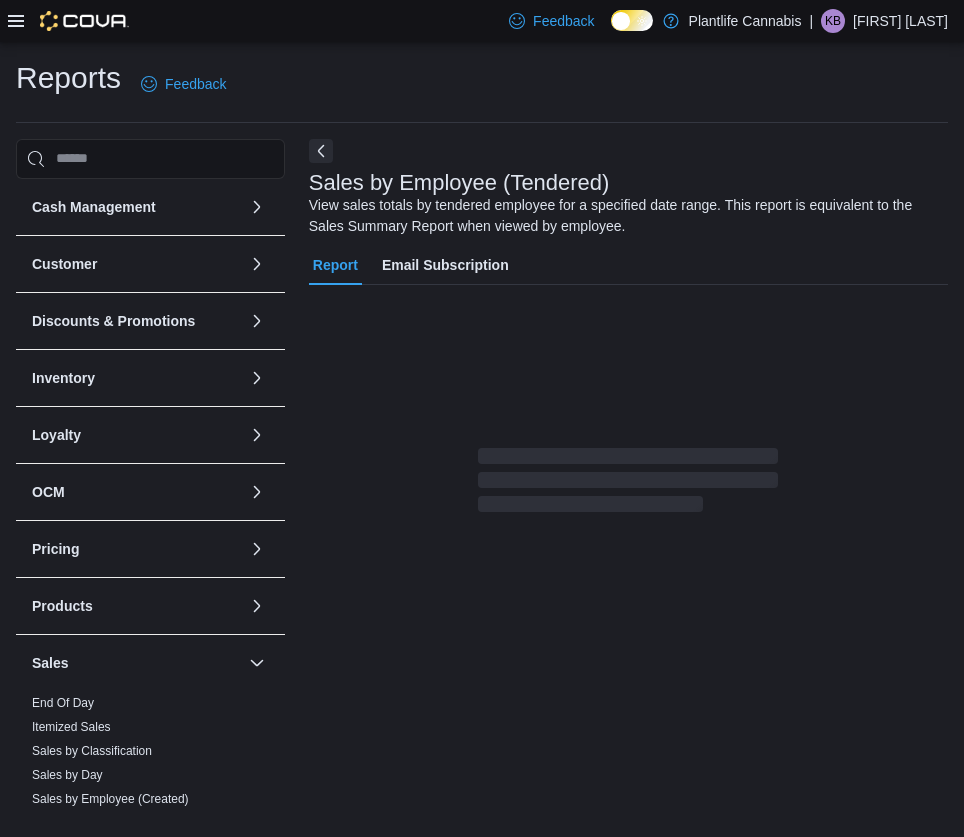 scroll, scrollTop: 8, scrollLeft: 0, axis: vertical 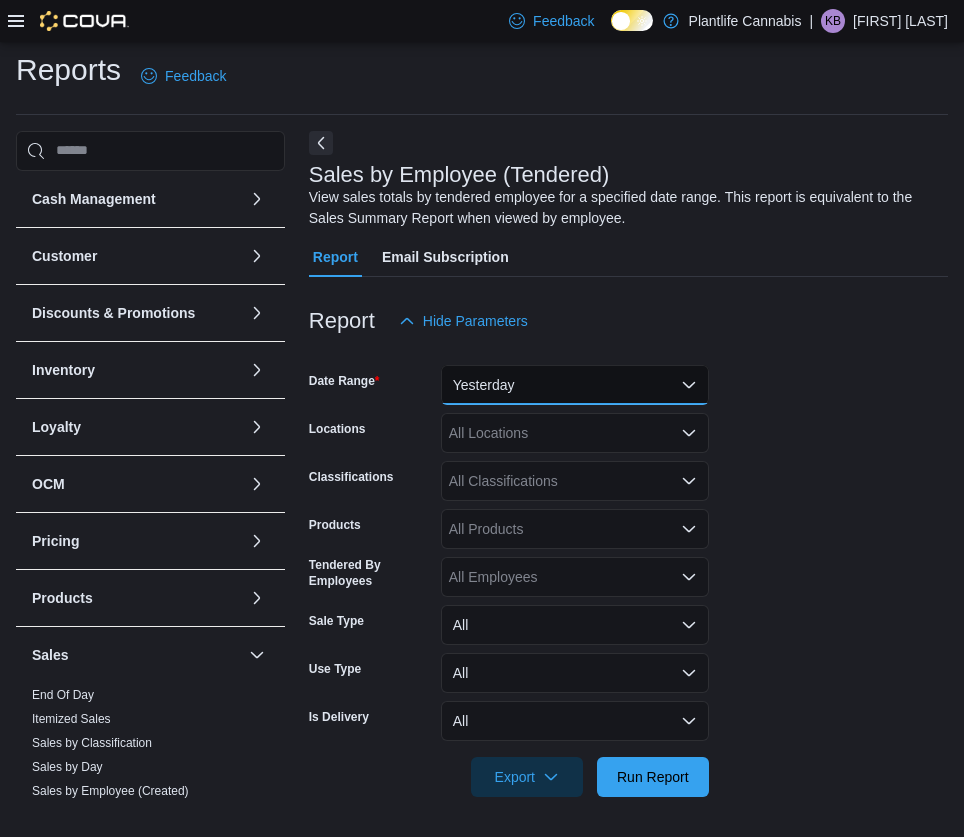 click on "Yesterday" at bounding box center (575, 385) 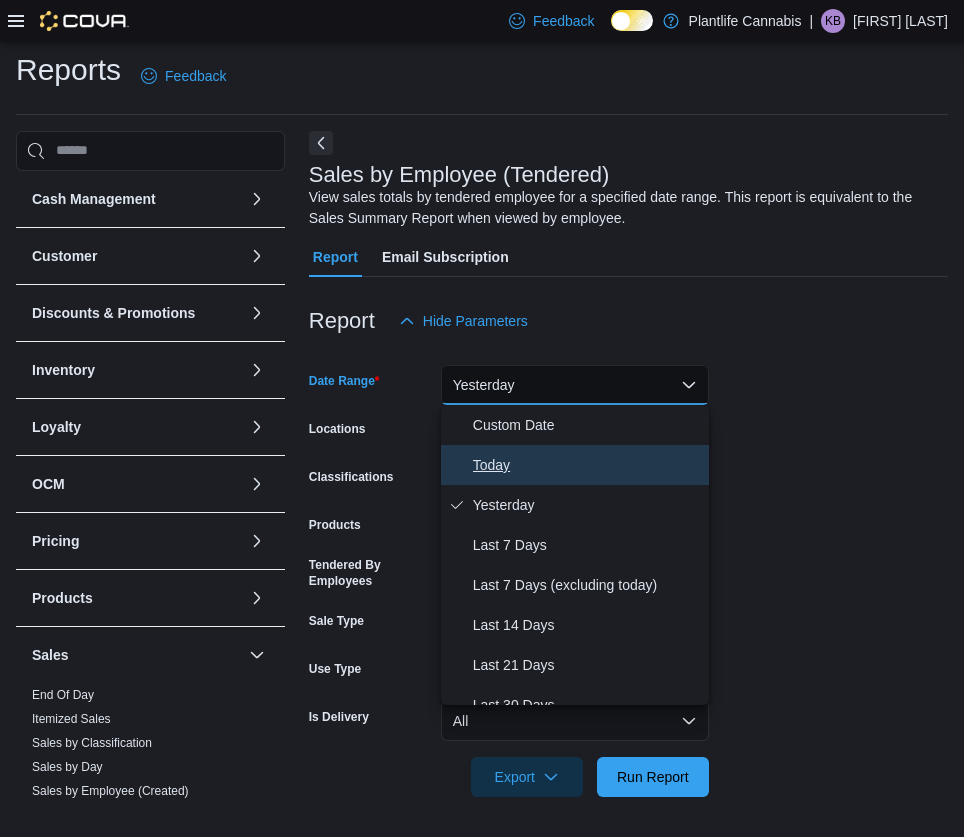 click on "Today" at bounding box center [587, 465] 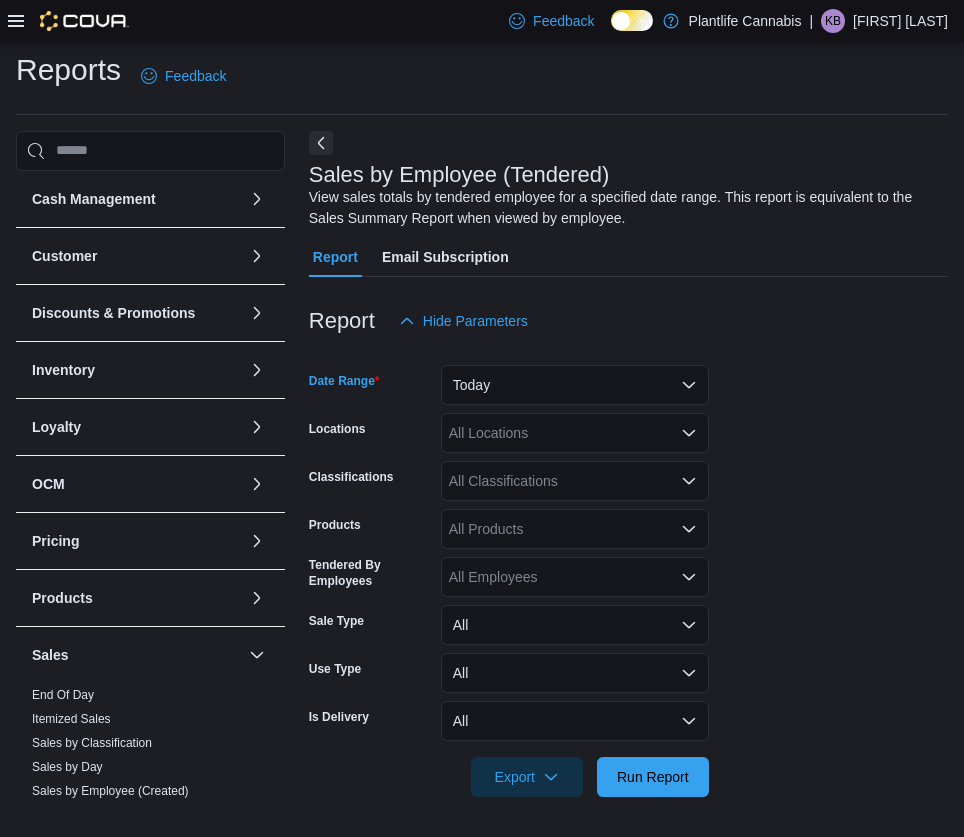 click on "All Locations" at bounding box center [575, 433] 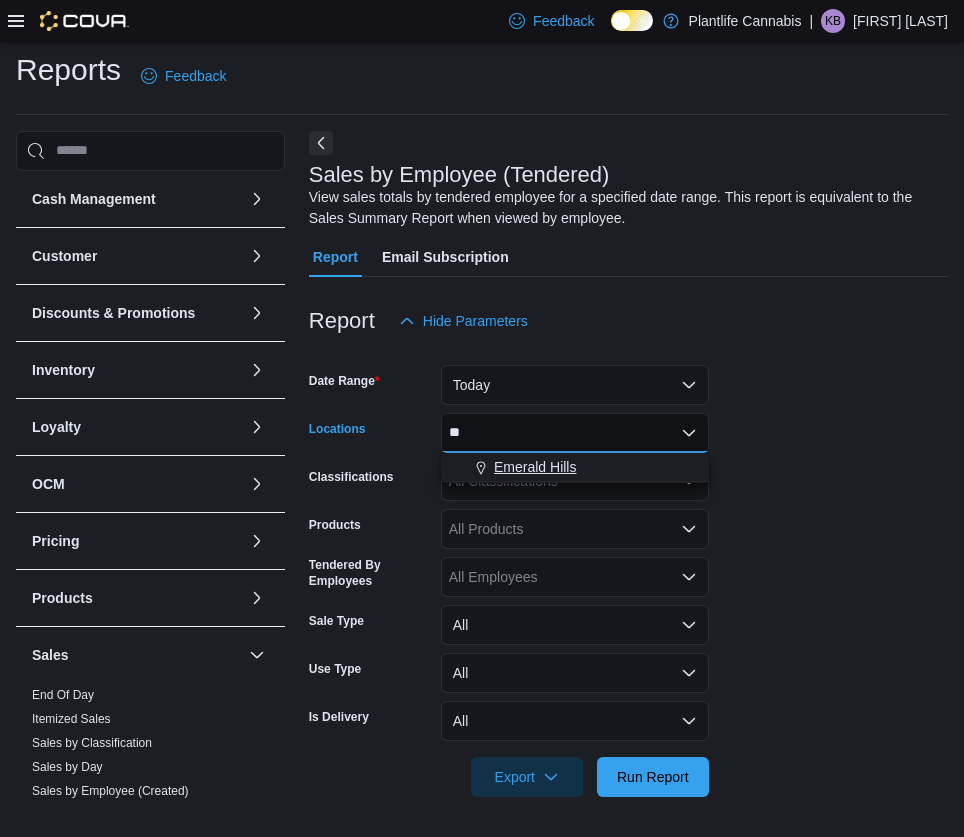 type on "**" 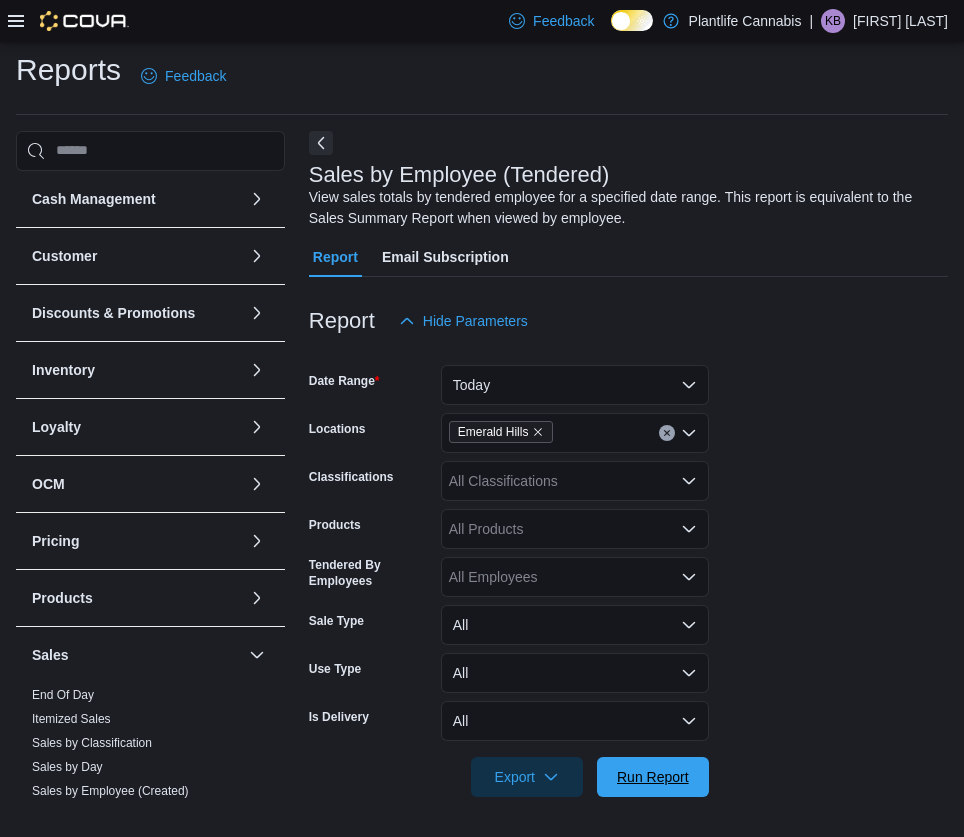 drag, startPoint x: 664, startPoint y: 761, endPoint x: 637, endPoint y: 751, distance: 28.79236 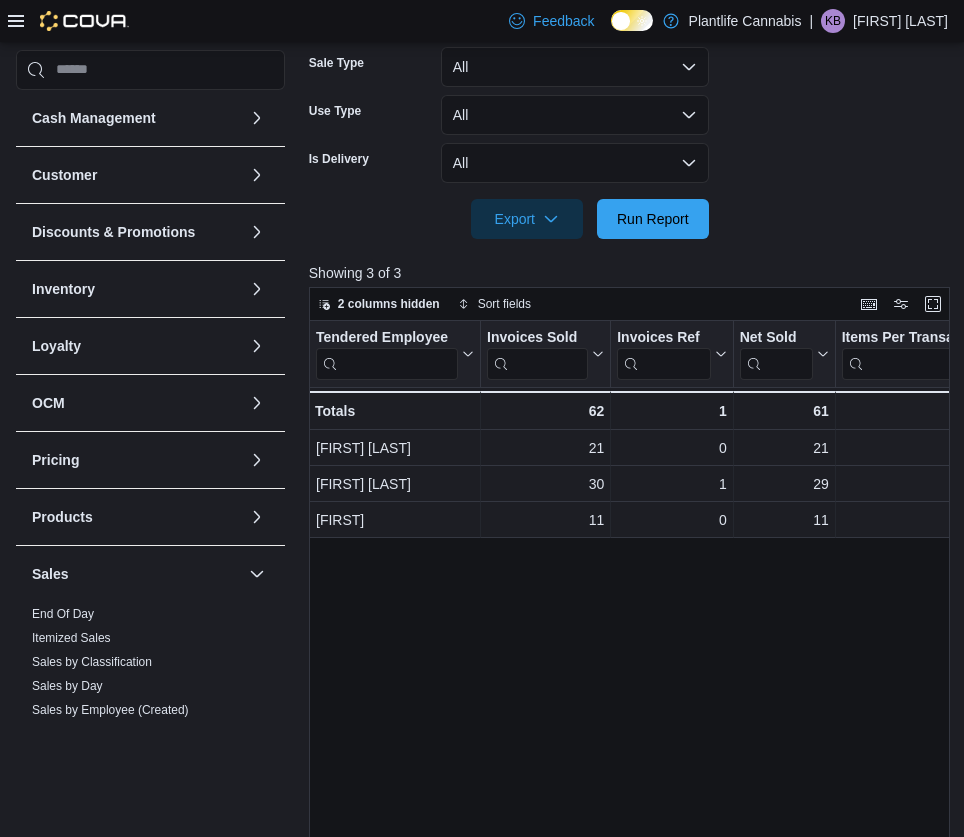 scroll, scrollTop: 701, scrollLeft: 0, axis: vertical 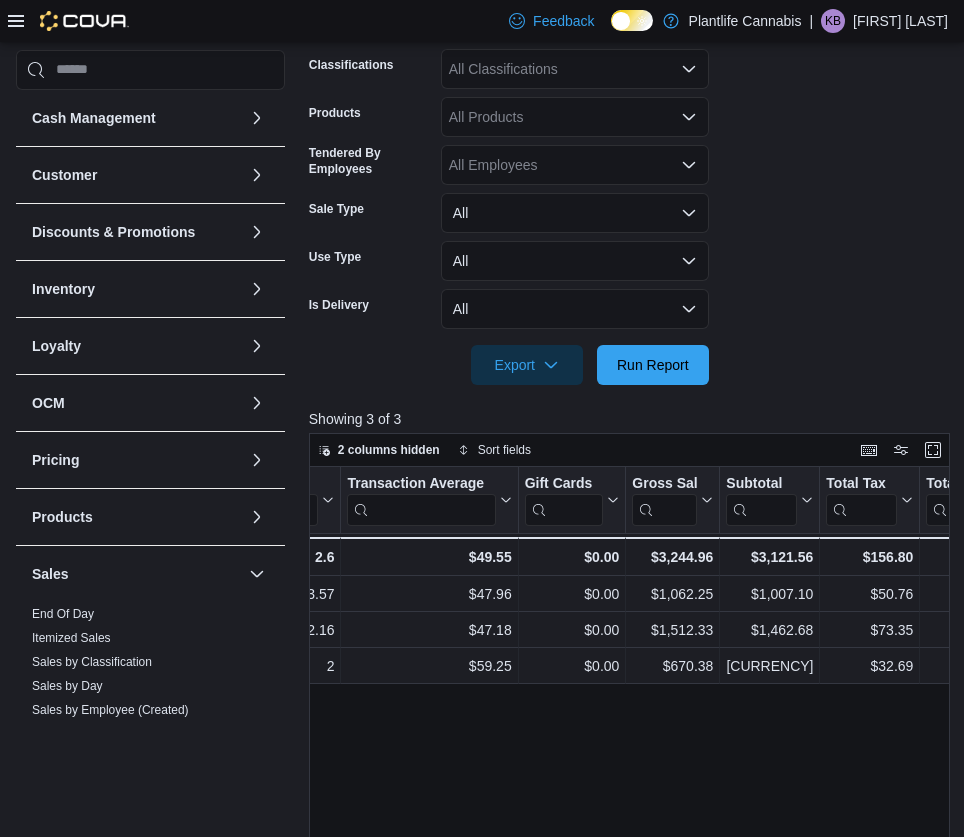 click on "All Classifications" at bounding box center [575, 69] 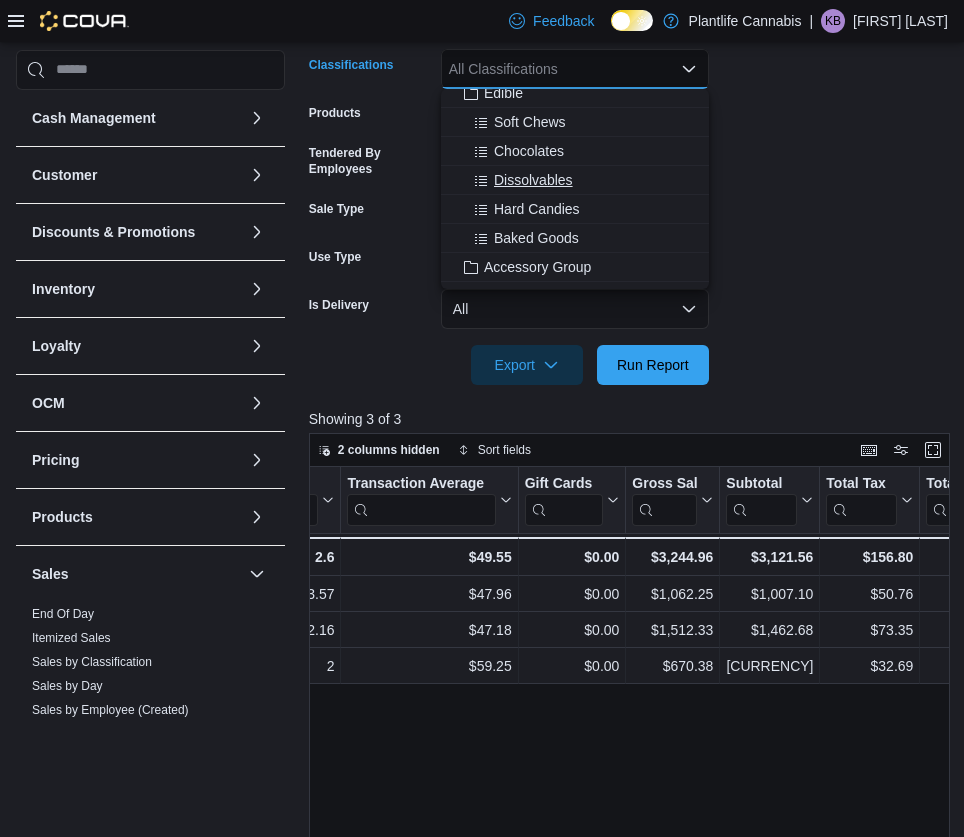 scroll, scrollTop: 138, scrollLeft: 0, axis: vertical 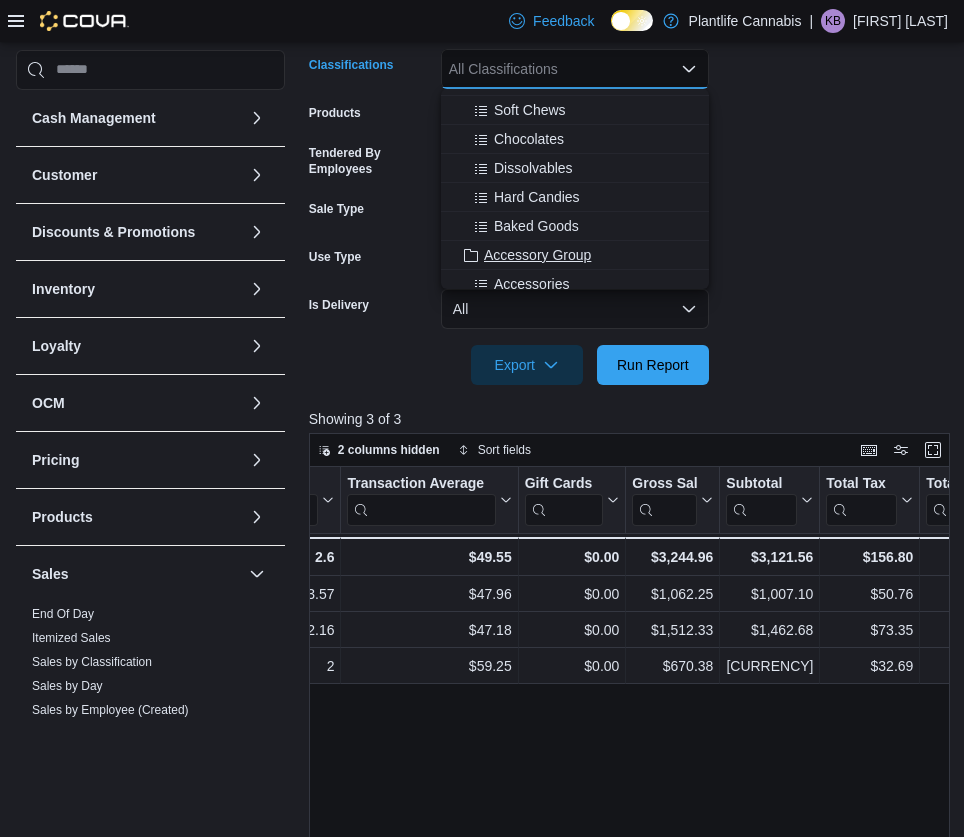 click on "Accessory Group" at bounding box center (537, 255) 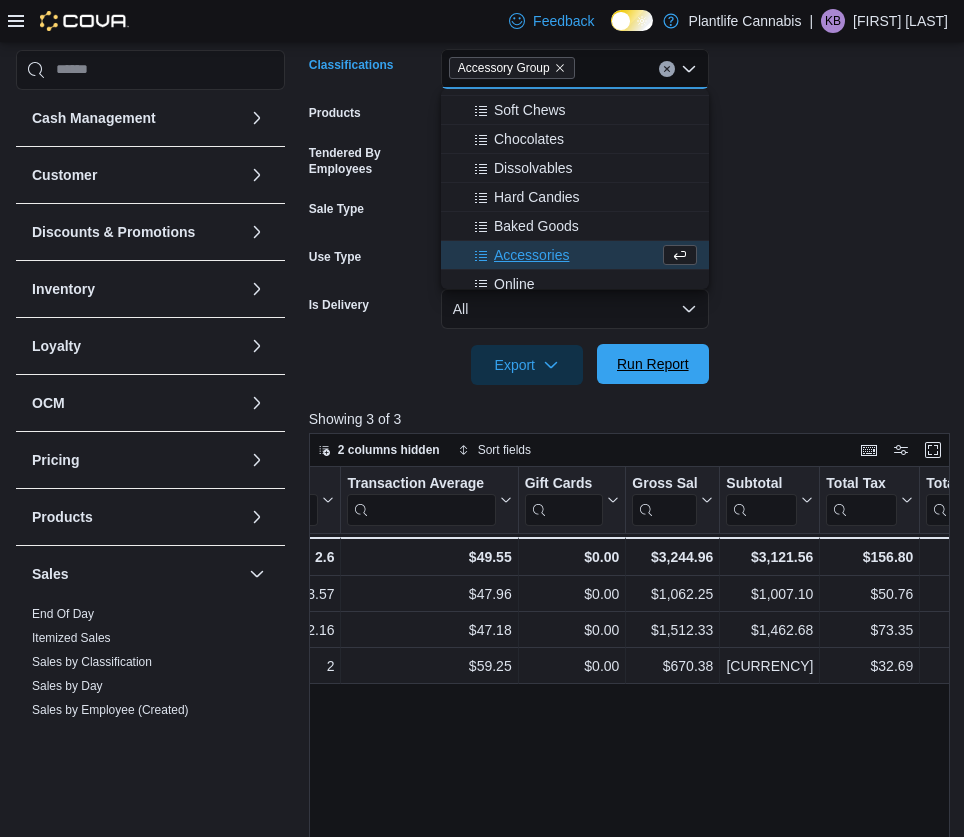 click on "Run Report" at bounding box center (653, 364) 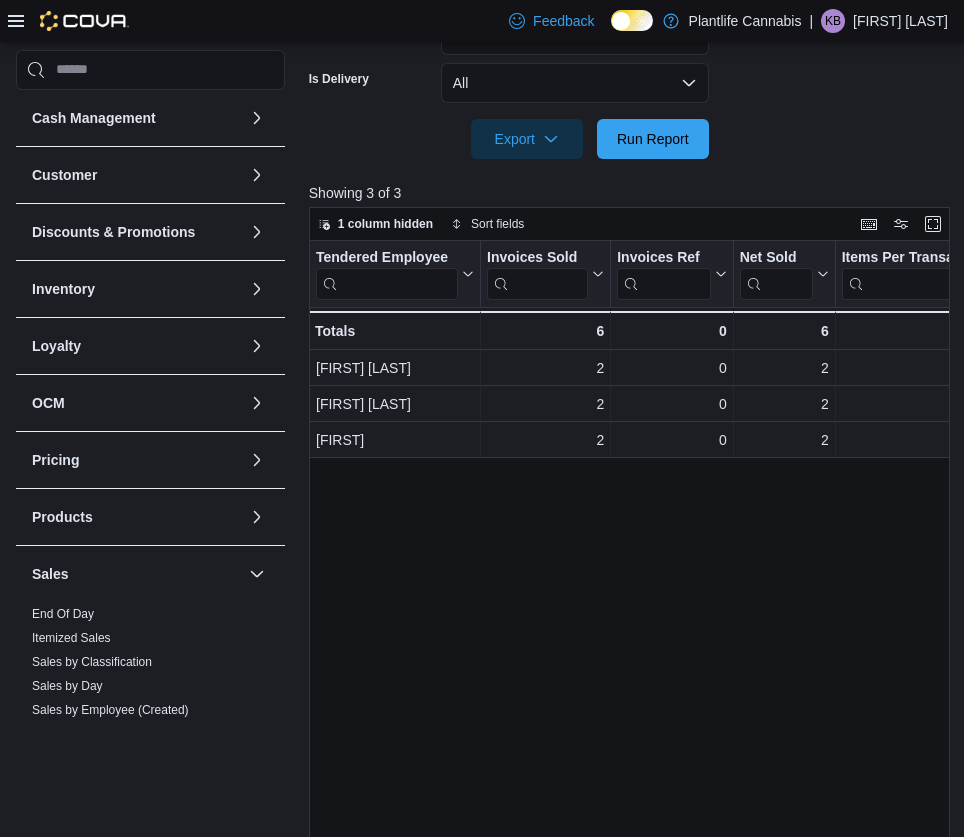 scroll, scrollTop: 701, scrollLeft: 0, axis: vertical 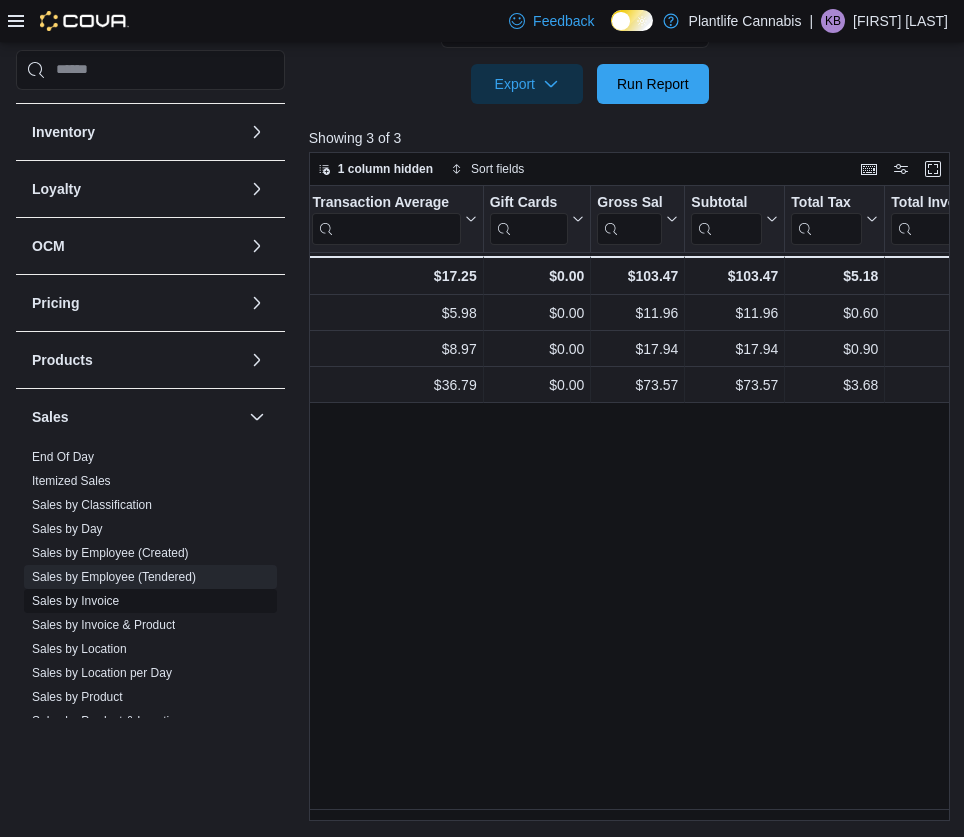 click on "Sales by Invoice" at bounding box center [75, 601] 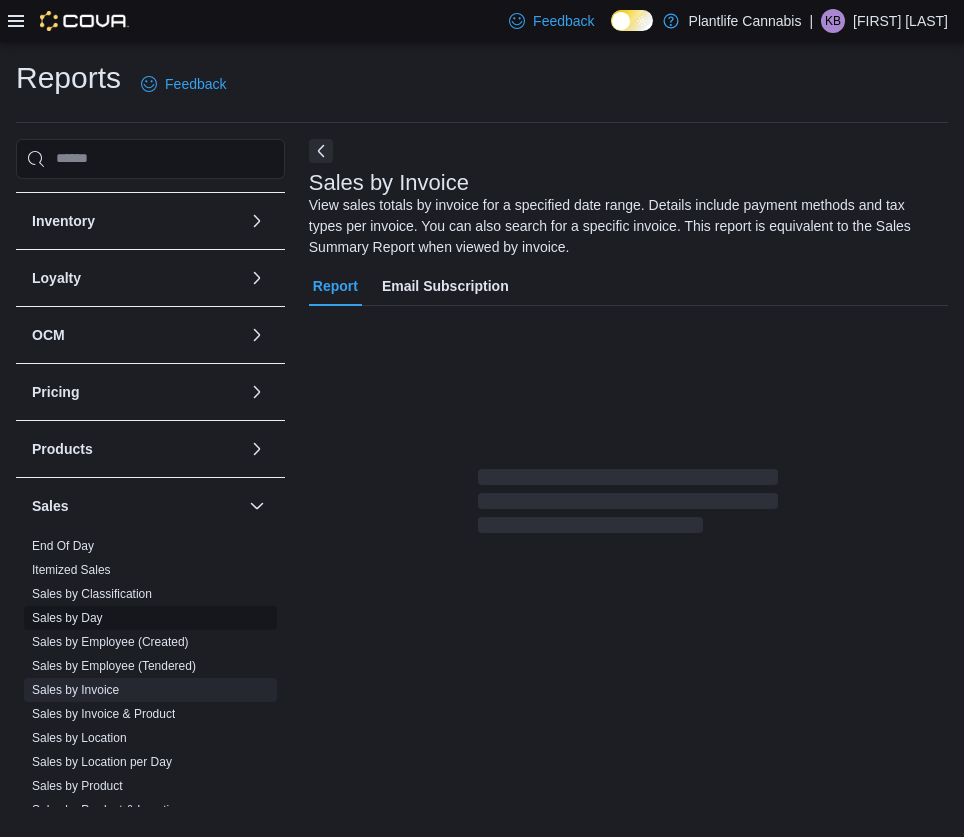 scroll, scrollTop: 0, scrollLeft: 0, axis: both 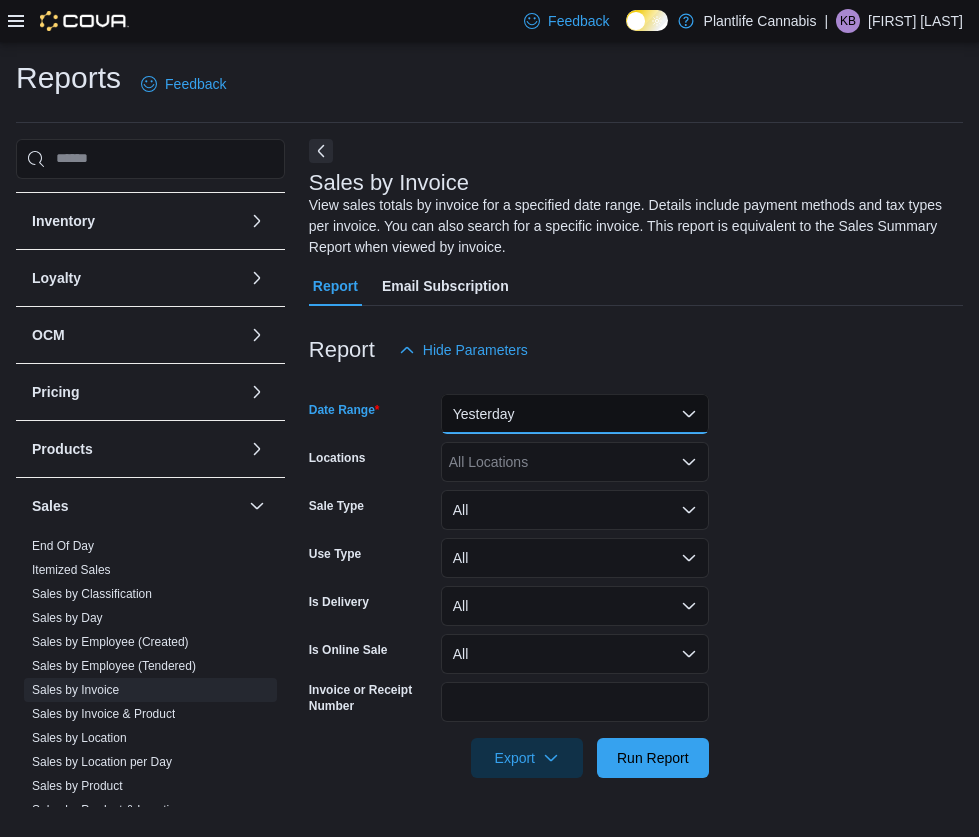 click on "Yesterday" at bounding box center [575, 414] 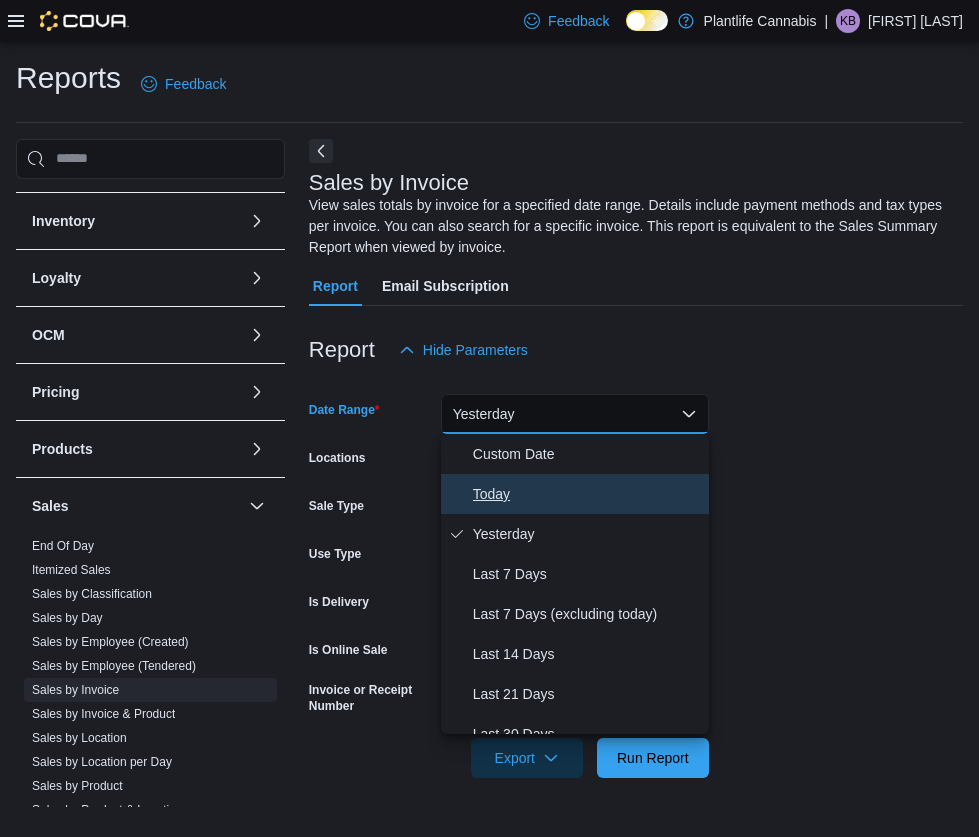 drag, startPoint x: 483, startPoint y: 489, endPoint x: 487, endPoint y: 436, distance: 53.15073 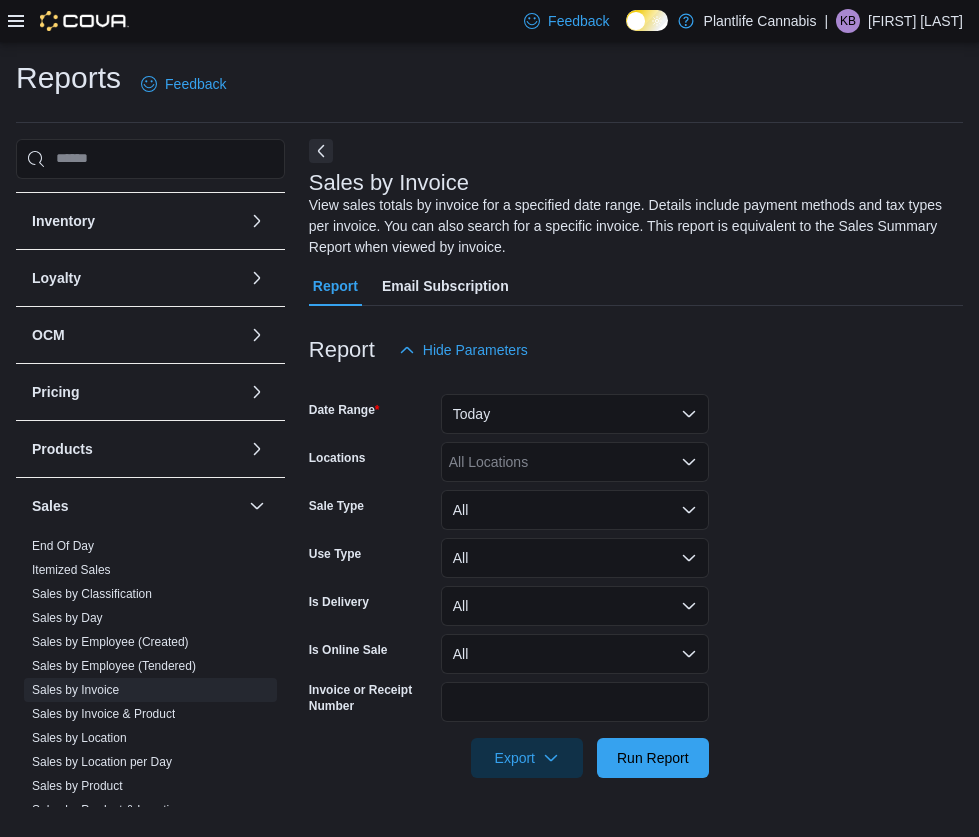 click on "Date Range Today Locations All Locations Sale Type All Use Type All Is Delivery All Is Online Sale All Invoice or Receipt Number Export  Run Report" at bounding box center (636, 574) 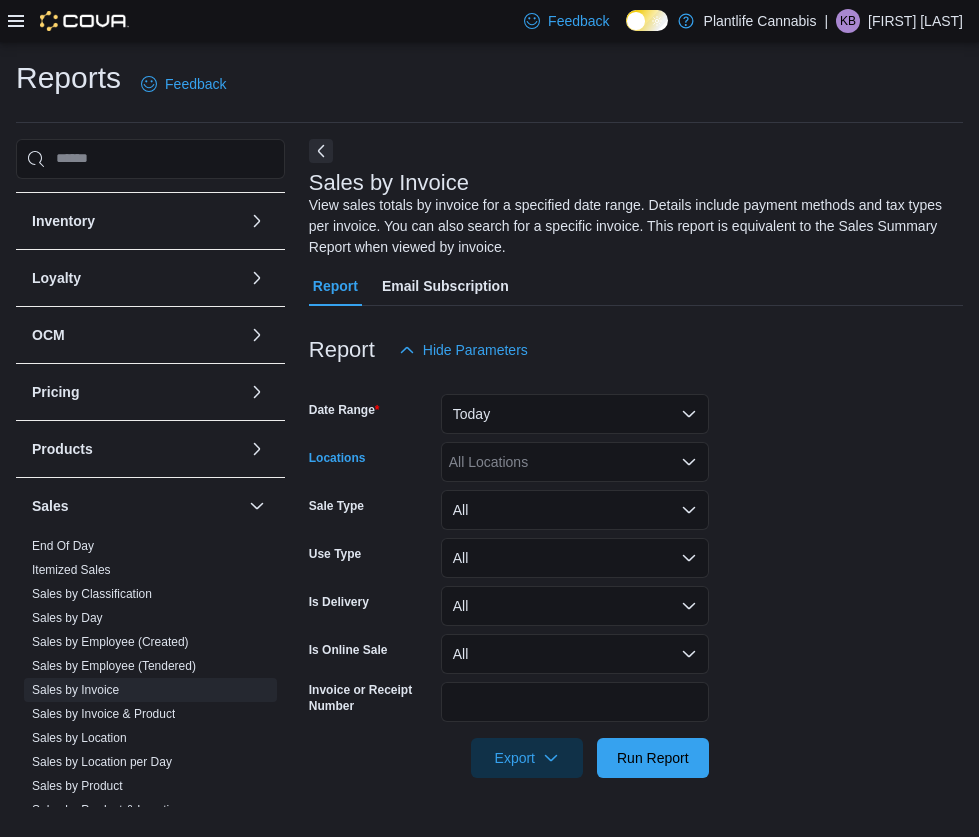 click on "All Locations" at bounding box center [575, 462] 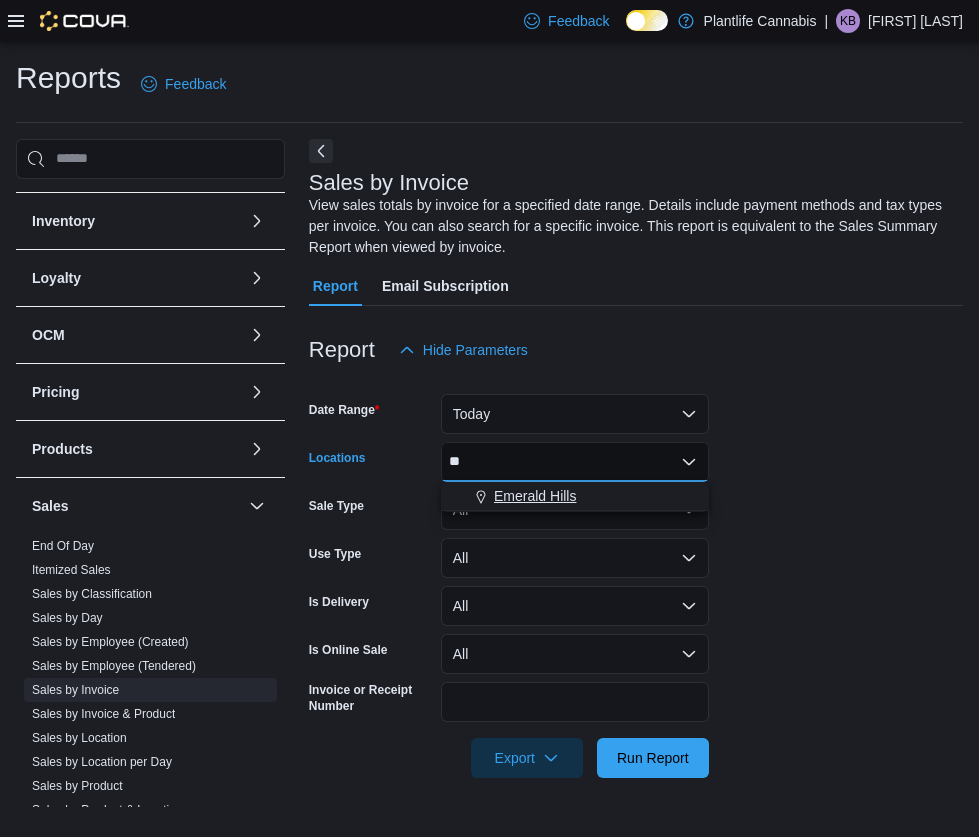 type on "**" 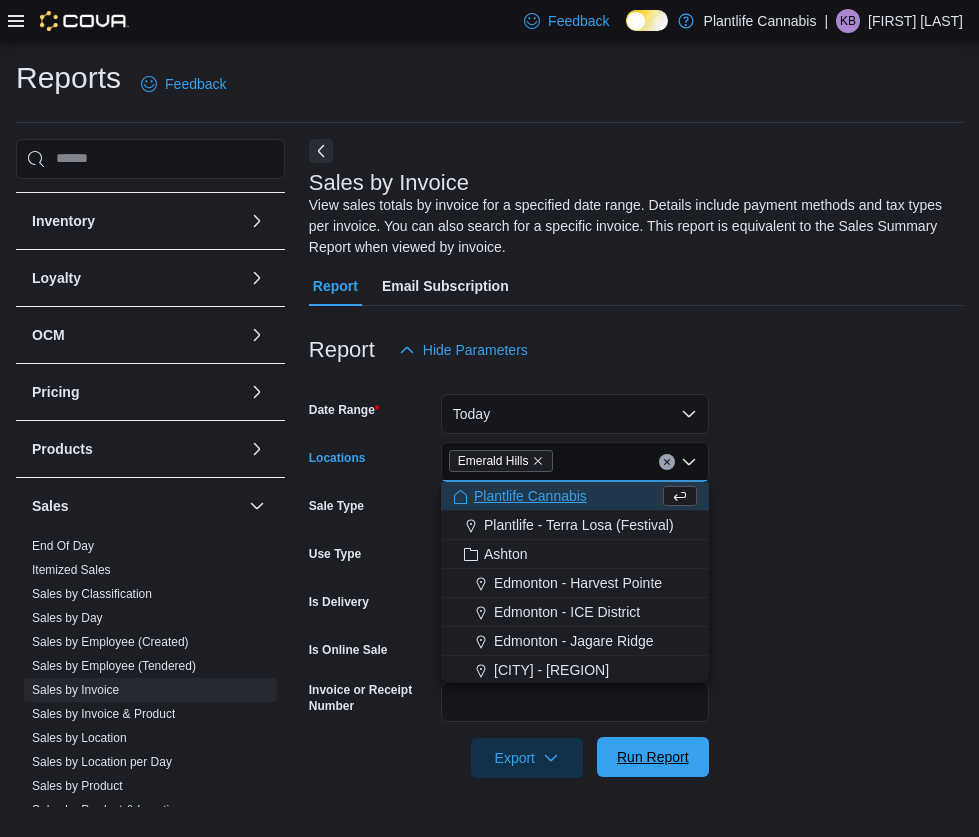 drag, startPoint x: 669, startPoint y: 788, endPoint x: 670, endPoint y: 764, distance: 24.020824 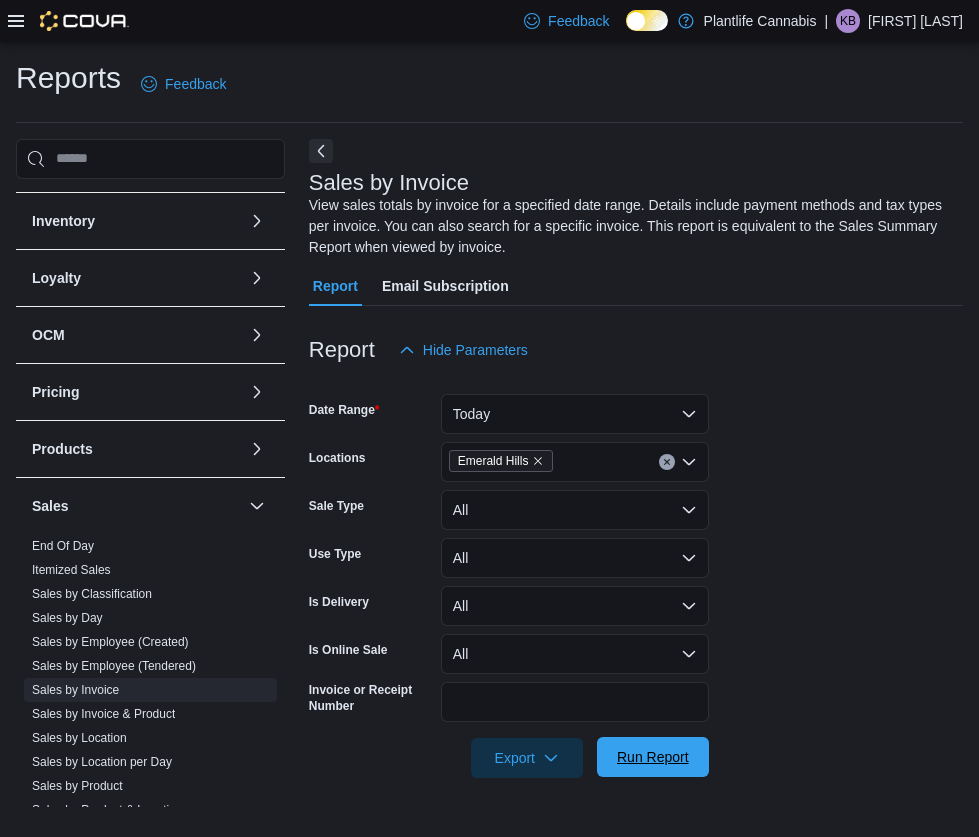 click on "Run Report" at bounding box center [653, 757] 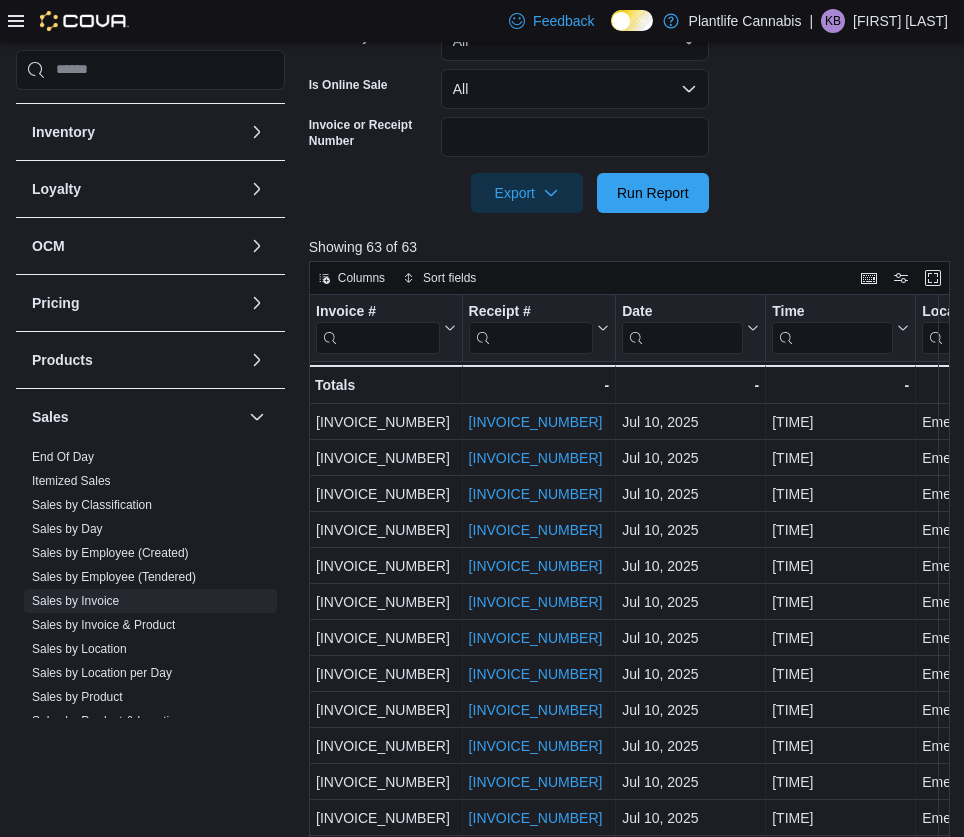 scroll, scrollTop: 674, scrollLeft: 0, axis: vertical 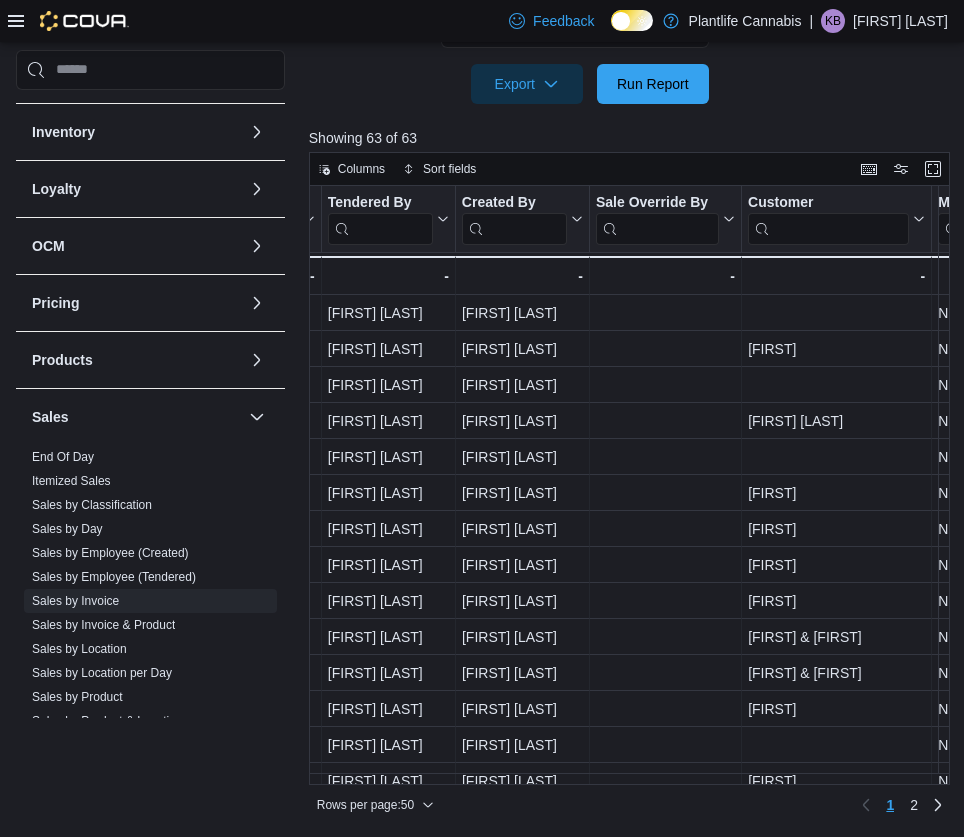 click at bounding box center [380, 228] 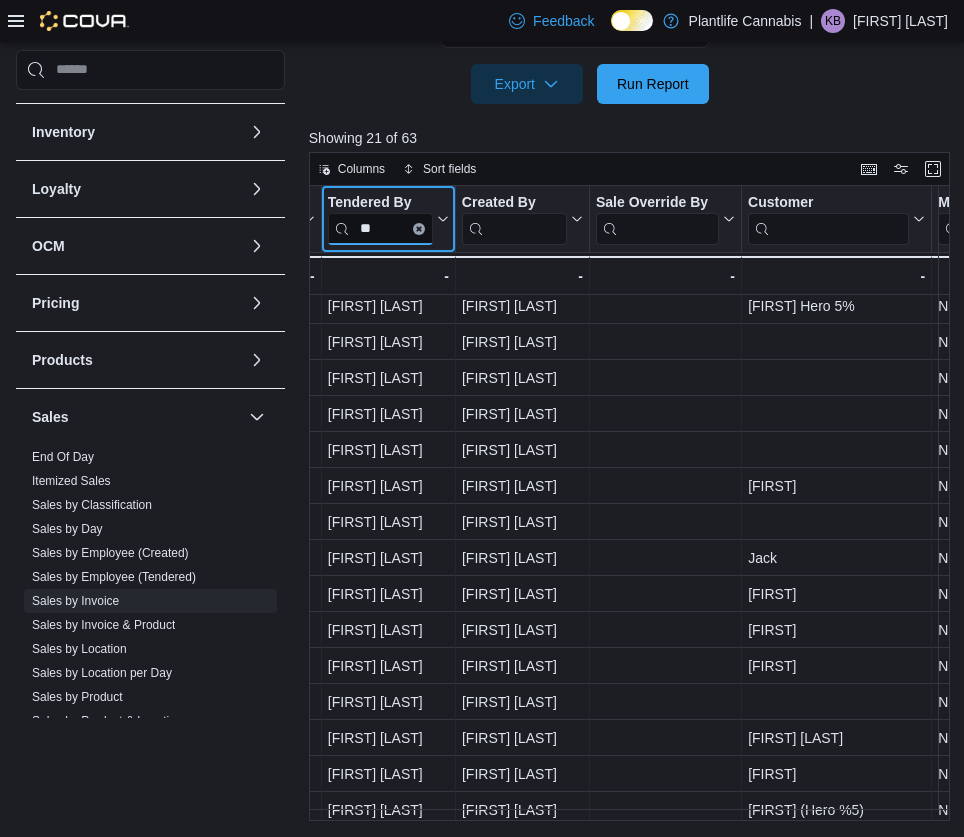 scroll, scrollTop: 240, scrollLeft: 2694, axis: both 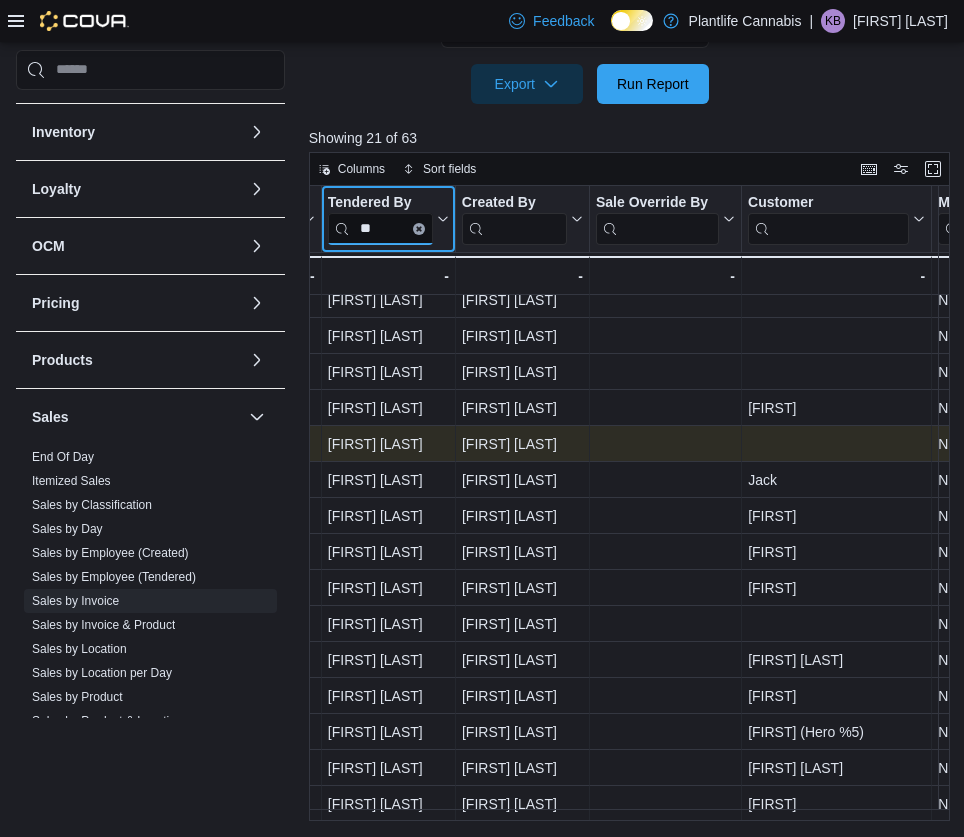 type on "**" 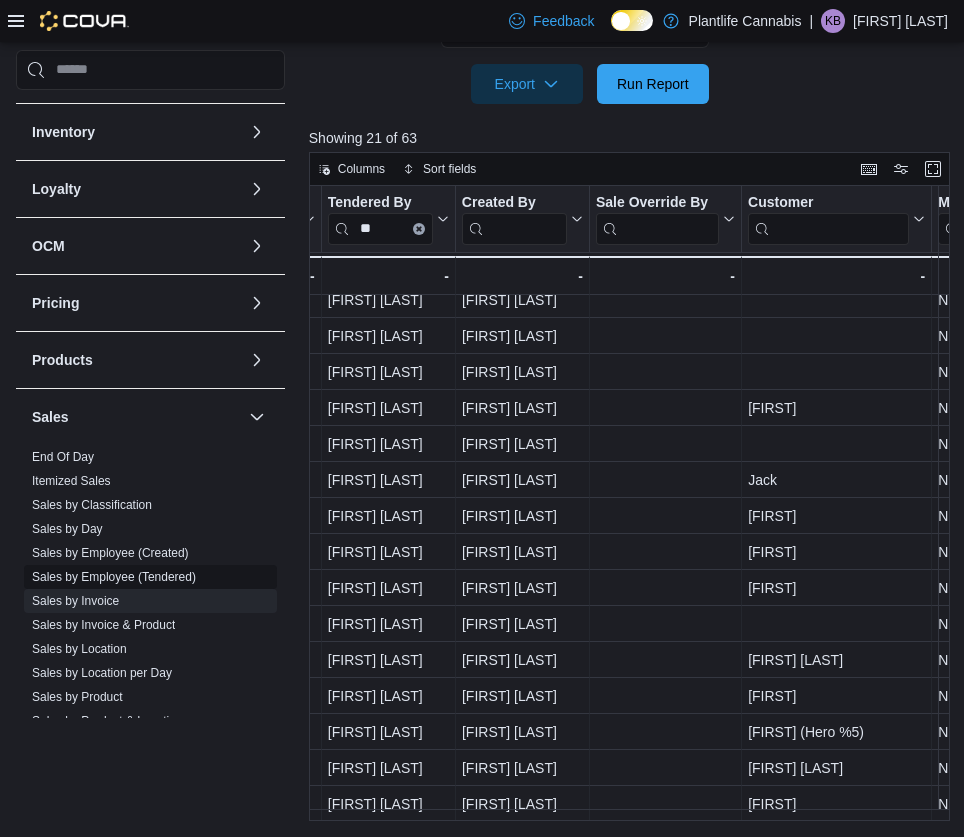click on "Sales by Employee (Tendered)" at bounding box center (114, 577) 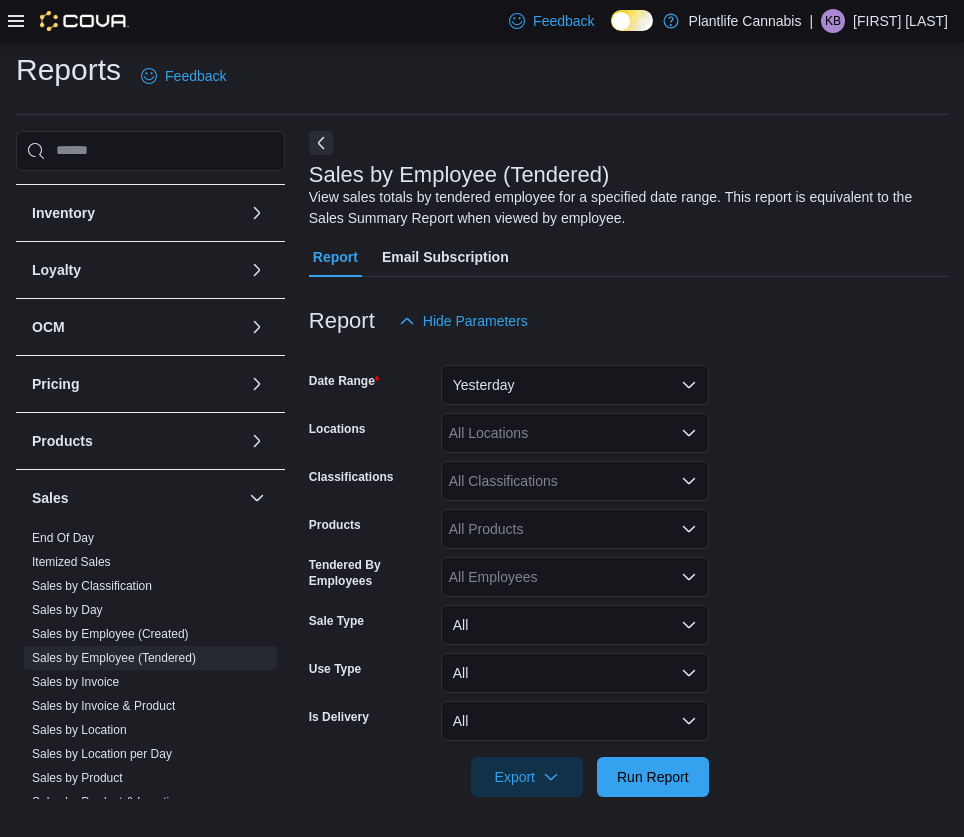 scroll, scrollTop: 8, scrollLeft: 0, axis: vertical 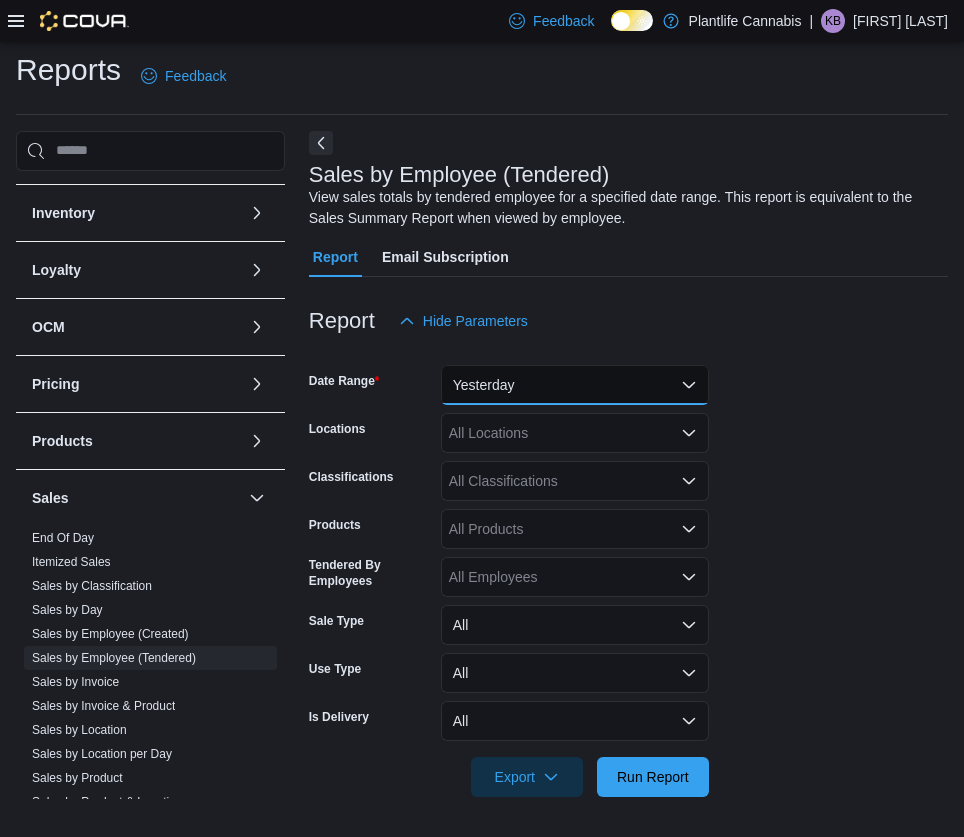 click on "Yesterday" at bounding box center [575, 385] 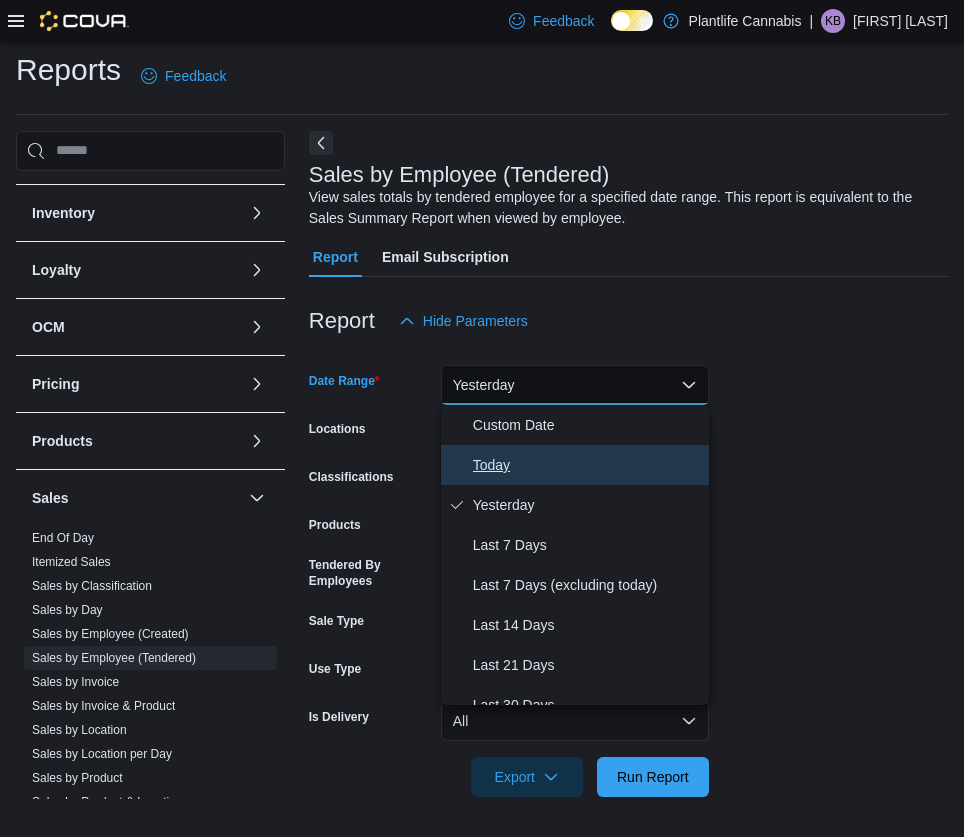 click on "Today" at bounding box center [587, 465] 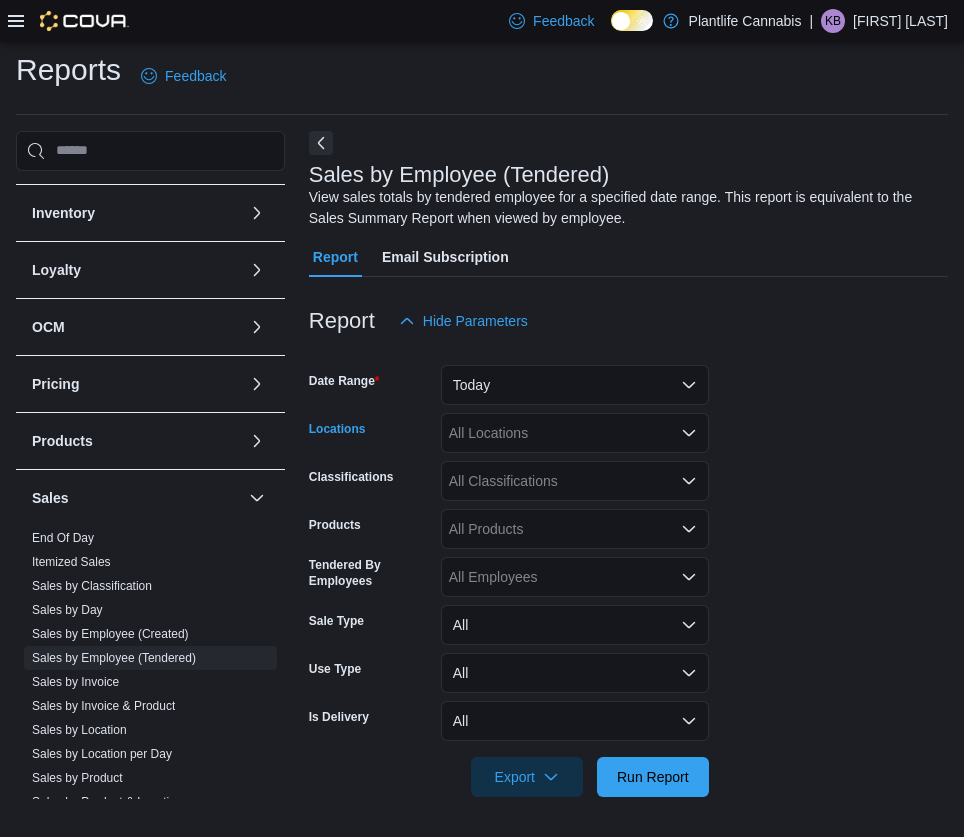 click on "All Locations" at bounding box center [575, 433] 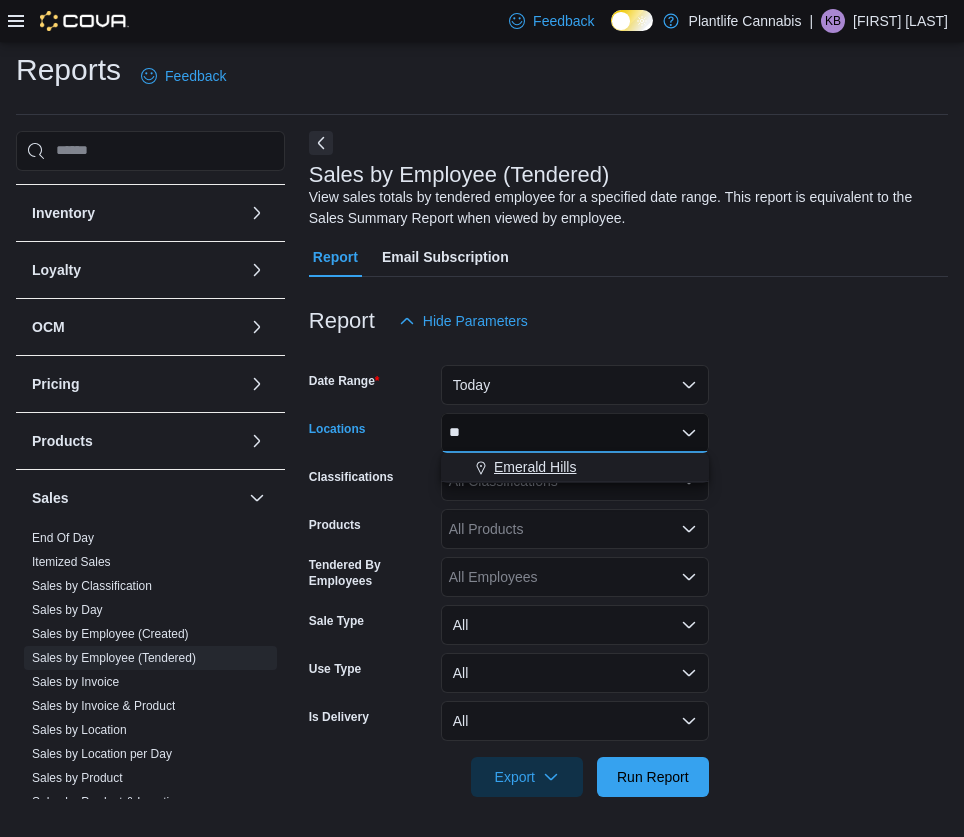 type on "**" 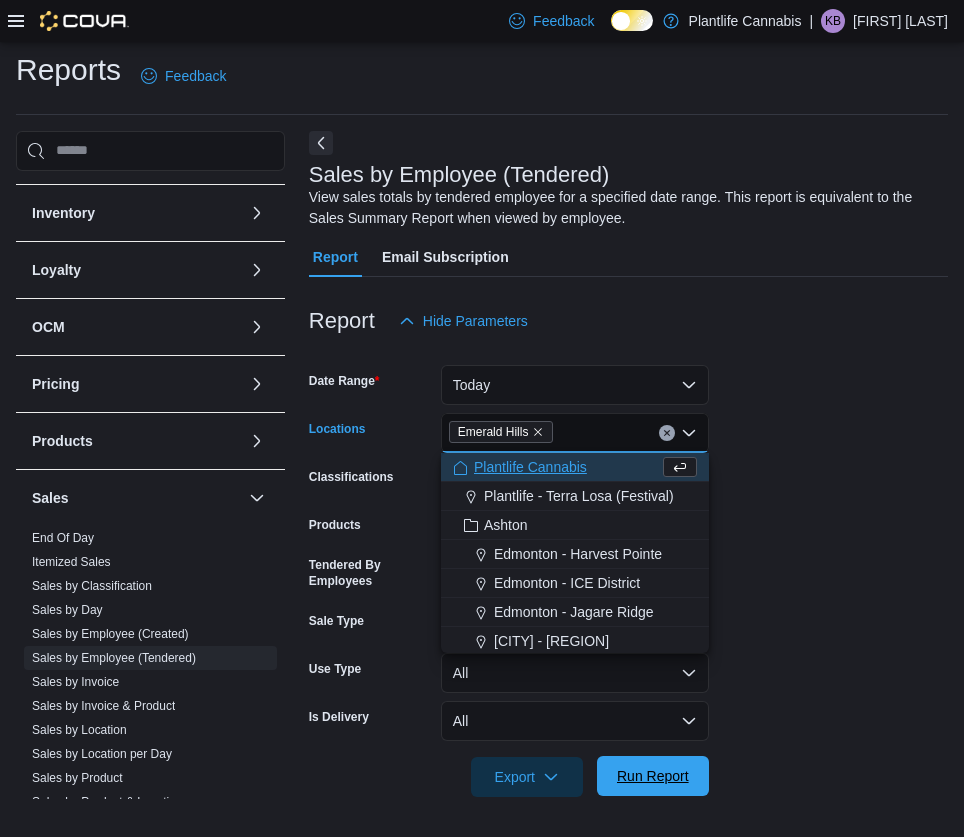 click on "Run Report" at bounding box center [653, 776] 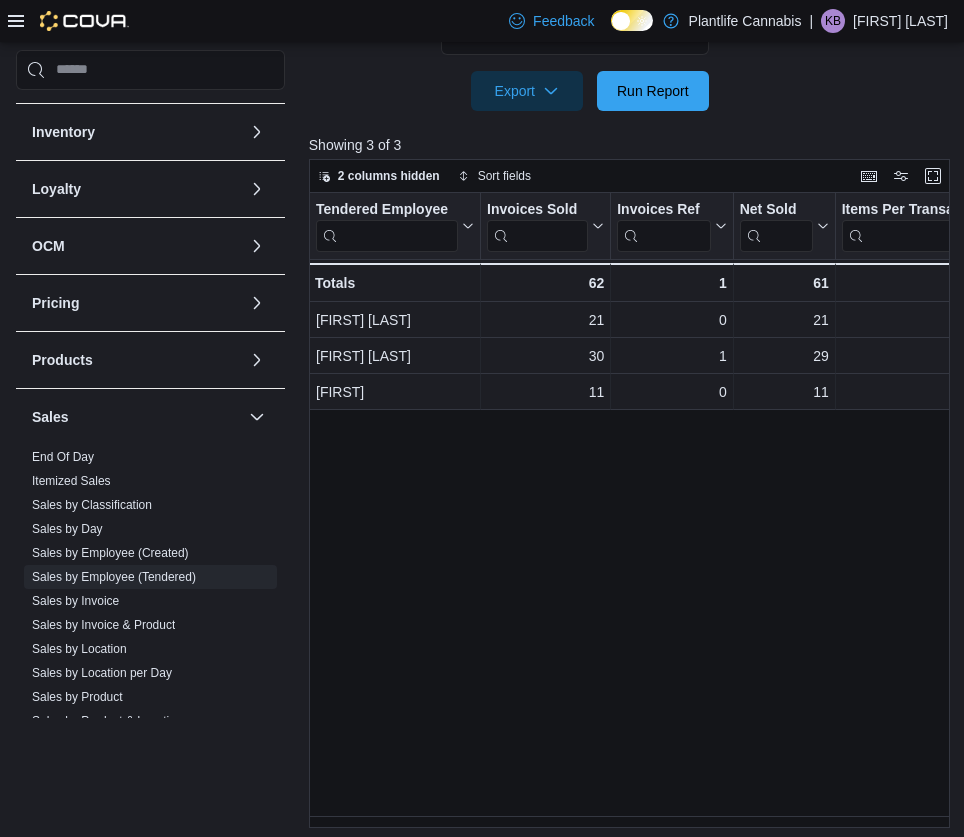 scroll, scrollTop: 701, scrollLeft: 0, axis: vertical 